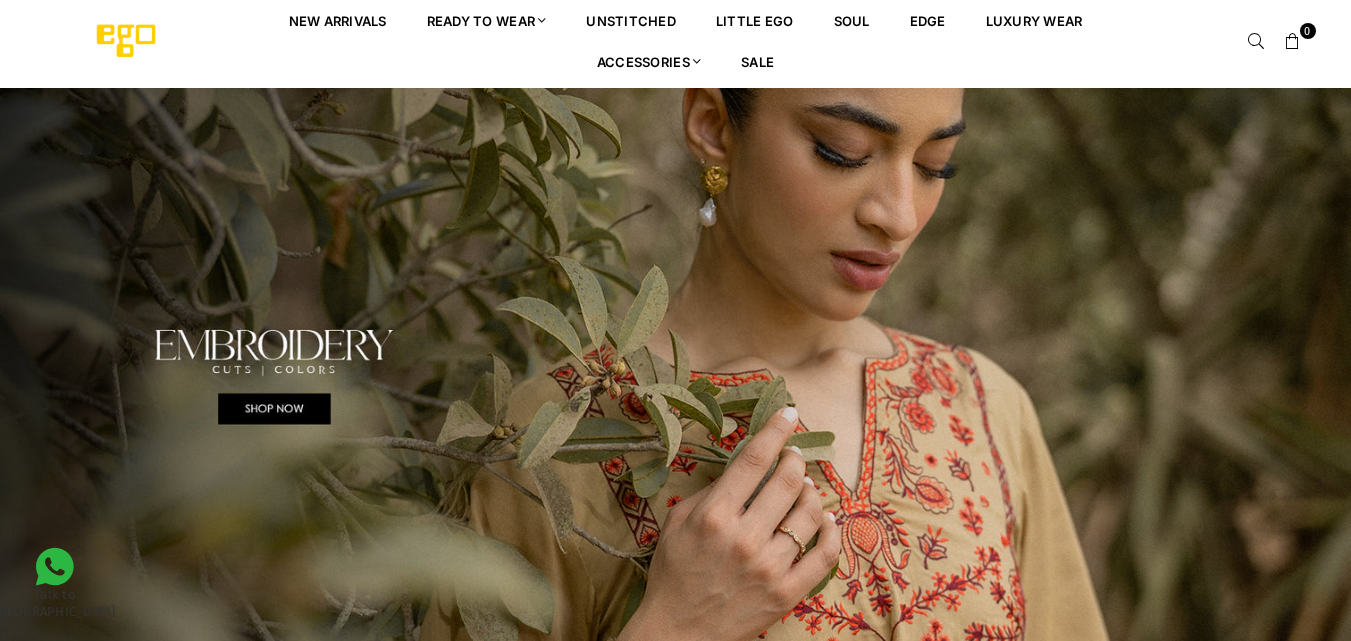 scroll, scrollTop: 0, scrollLeft: 0, axis: both 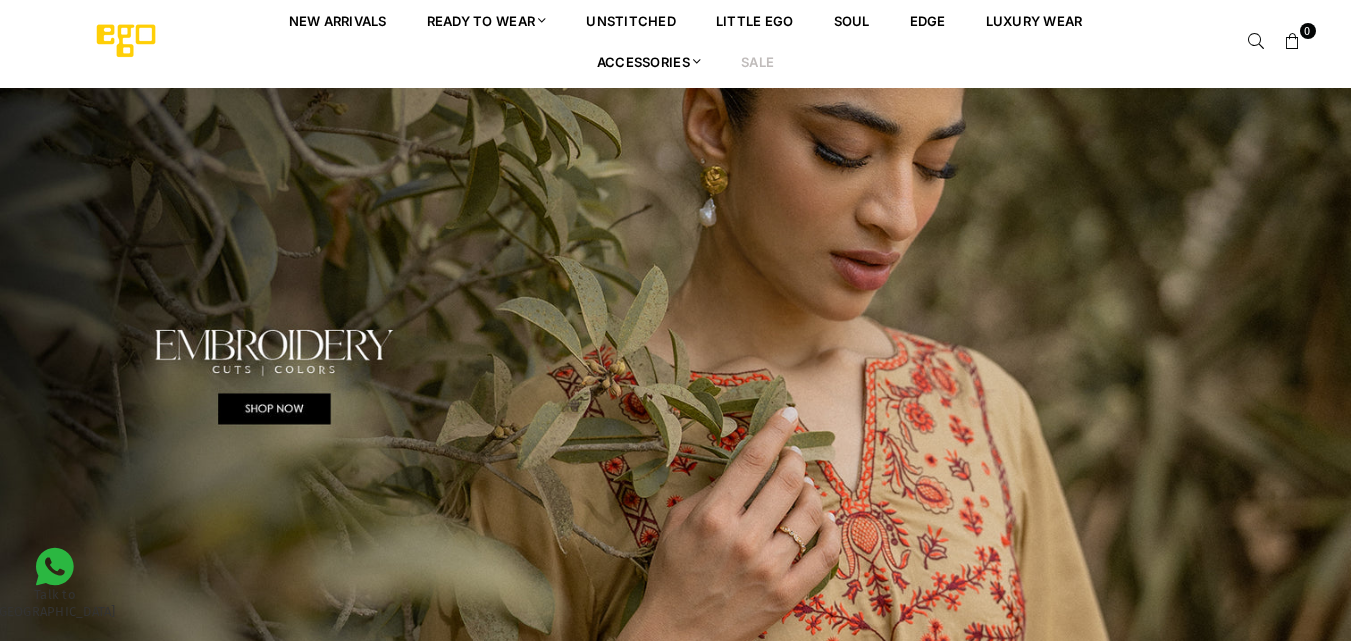 click on "Sale" at bounding box center (757, 61) 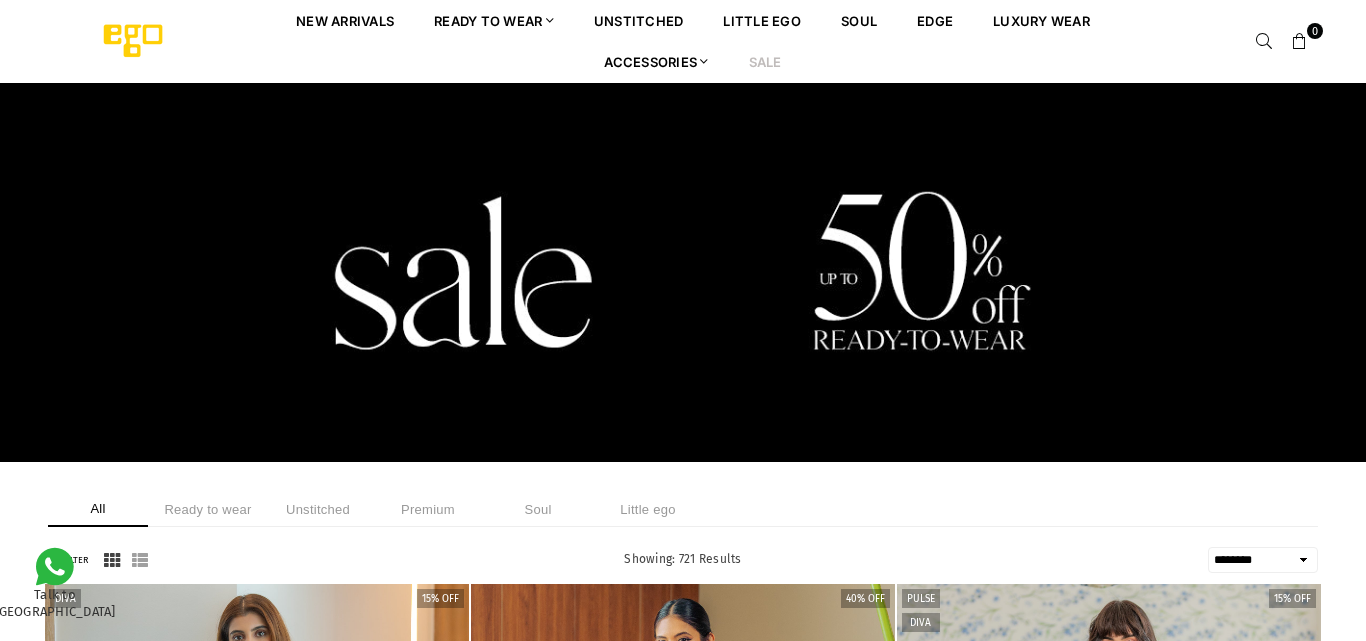 select on "******" 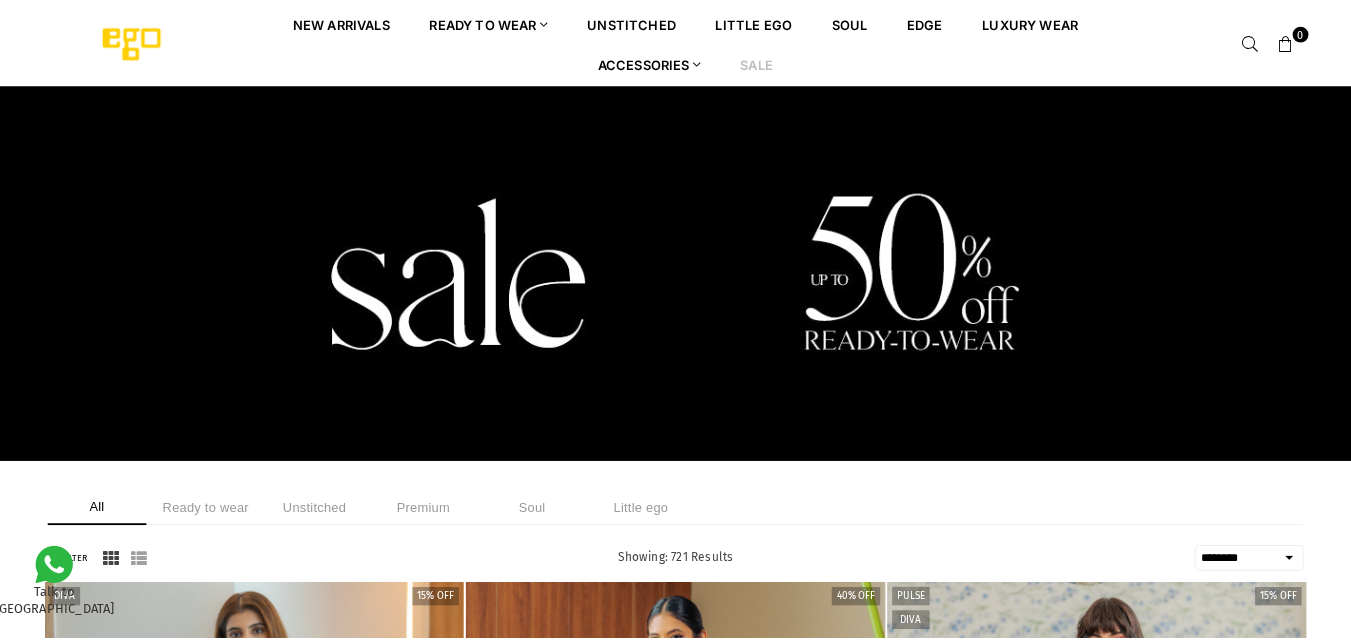 scroll, scrollTop: 0, scrollLeft: 0, axis: both 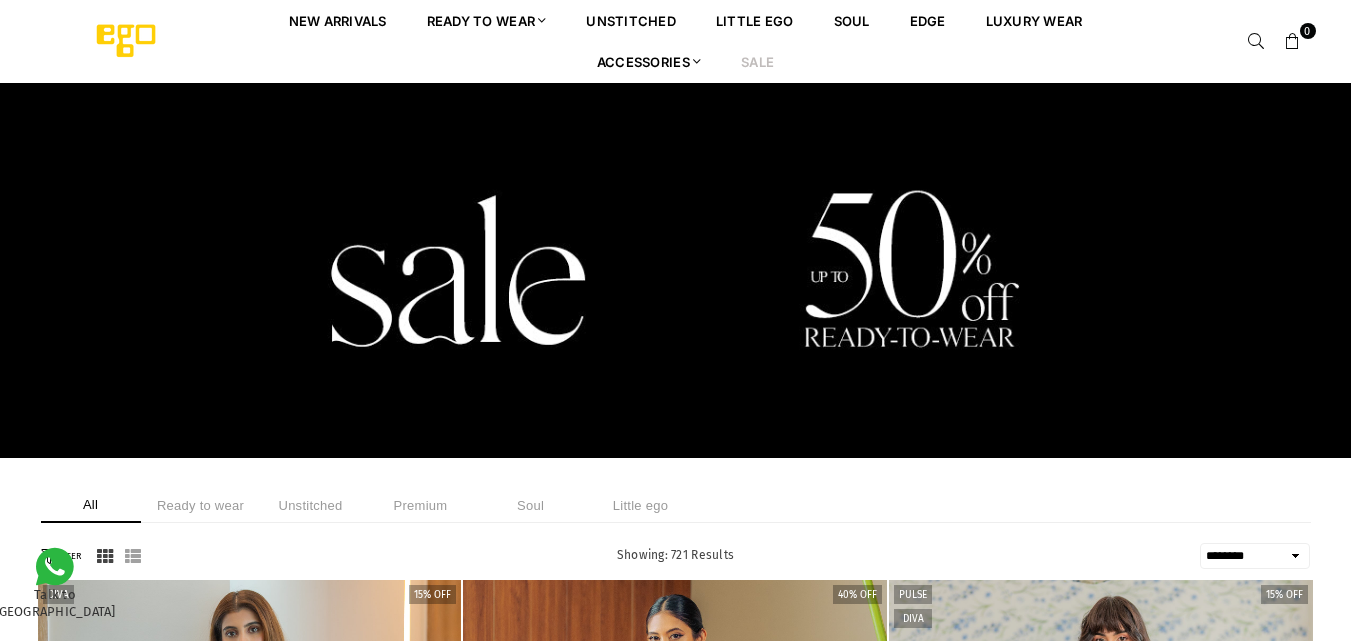 click on "Unstitched" at bounding box center (311, 505) 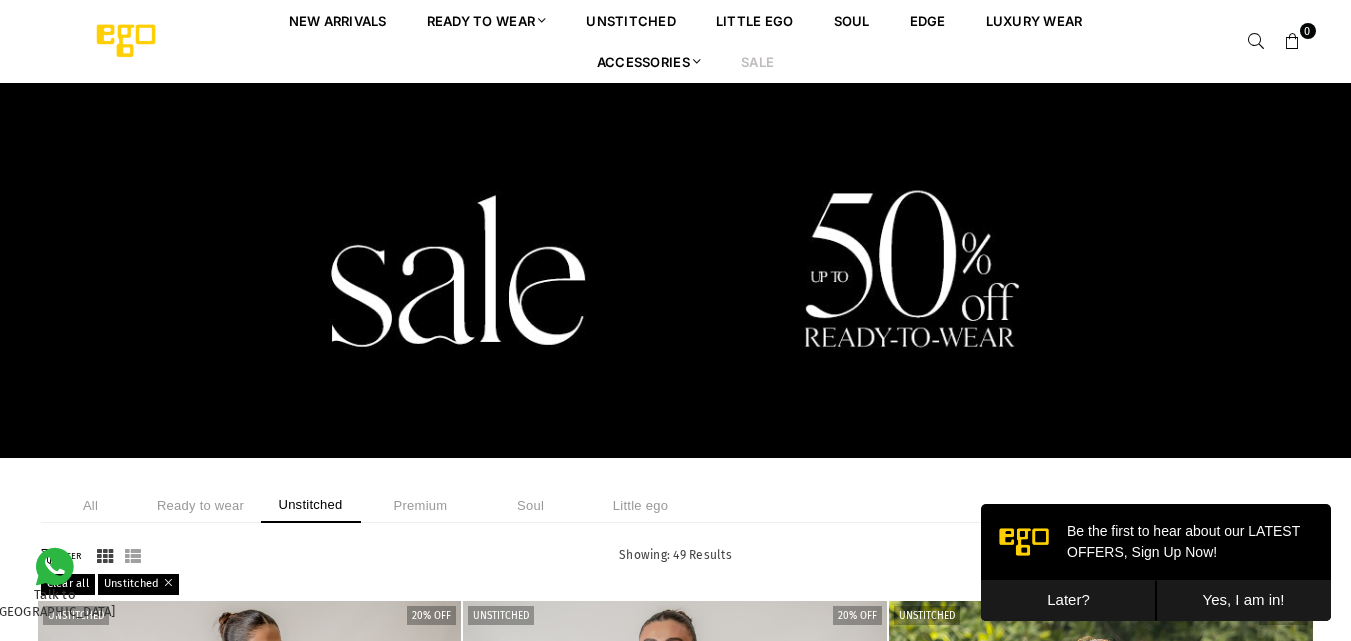 scroll, scrollTop: 0, scrollLeft: 0, axis: both 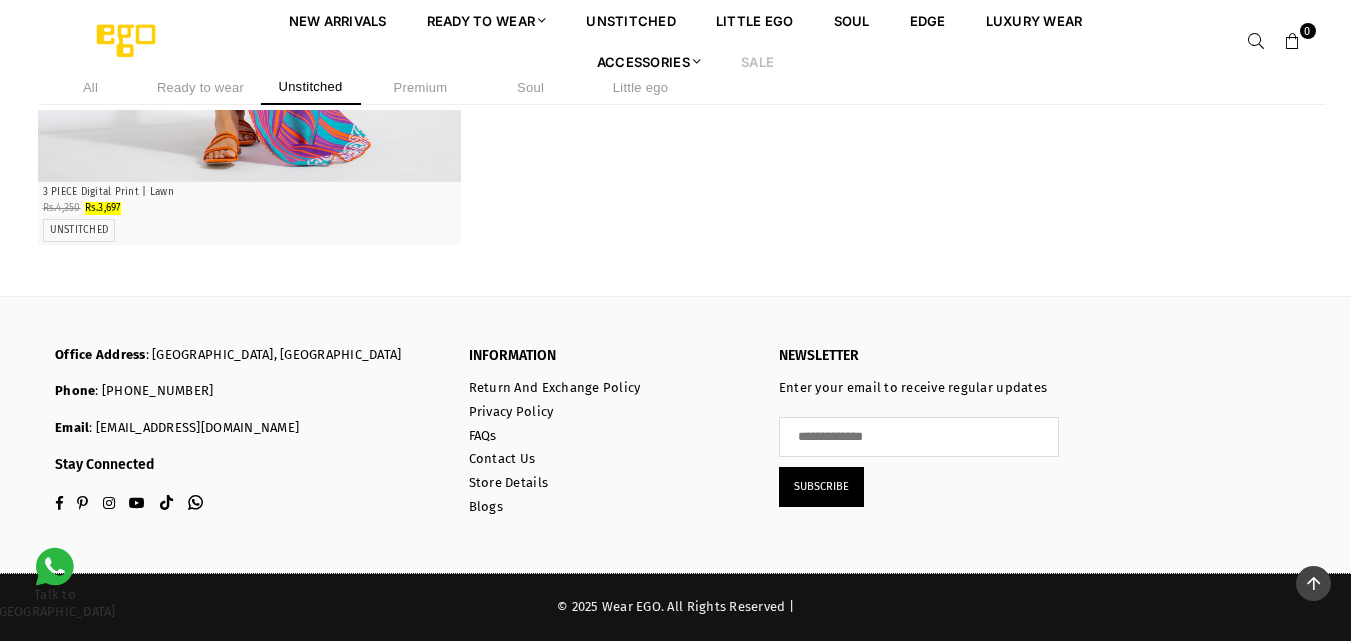 click on "Sale" at bounding box center (757, 61) 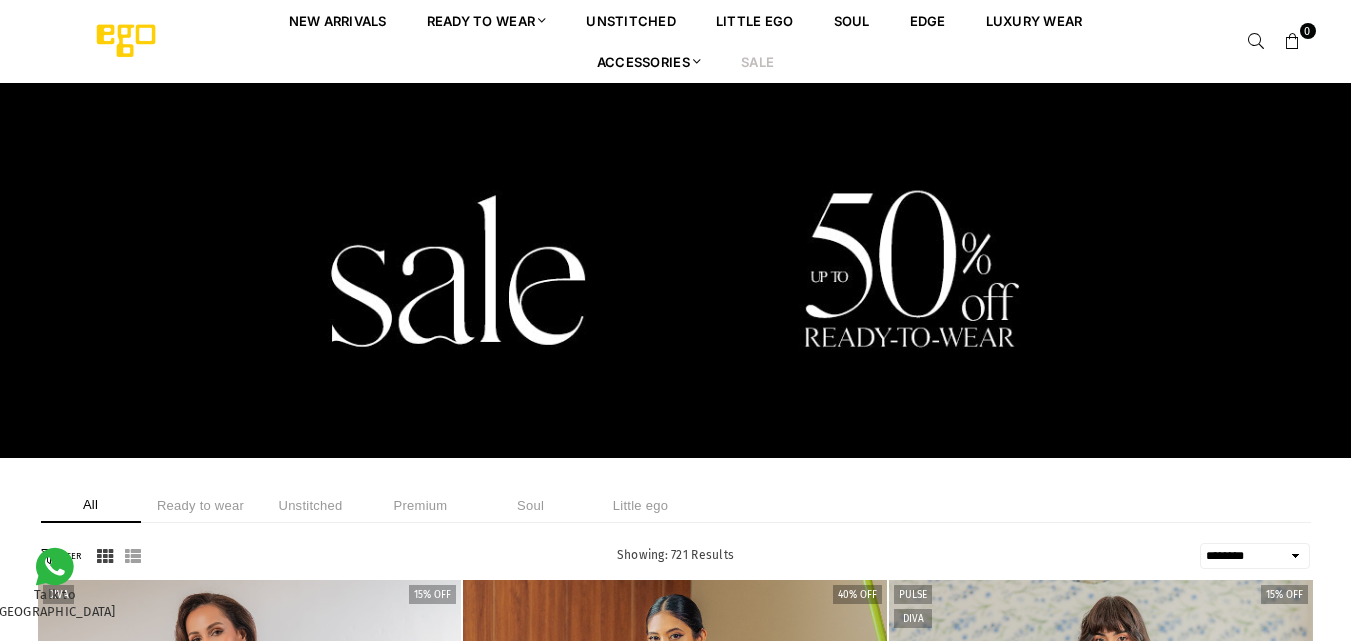 select on "******" 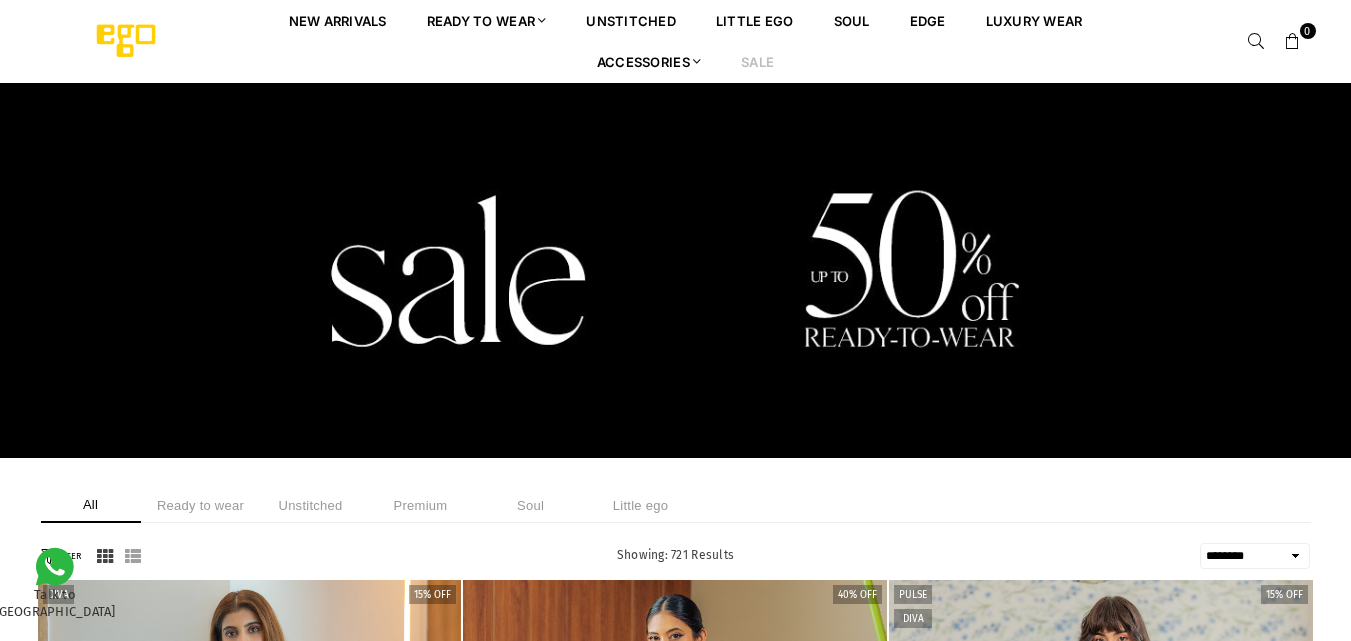 click on "Ready to wear" at bounding box center [201, 505] 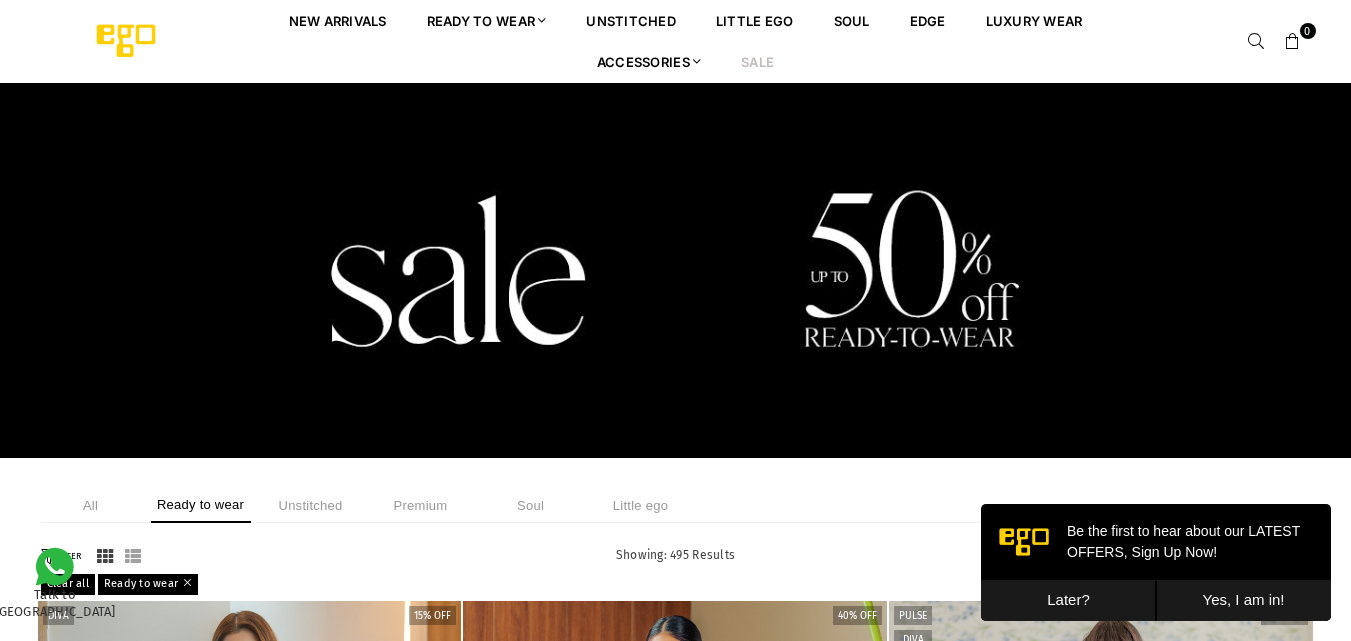 scroll, scrollTop: 0, scrollLeft: 0, axis: both 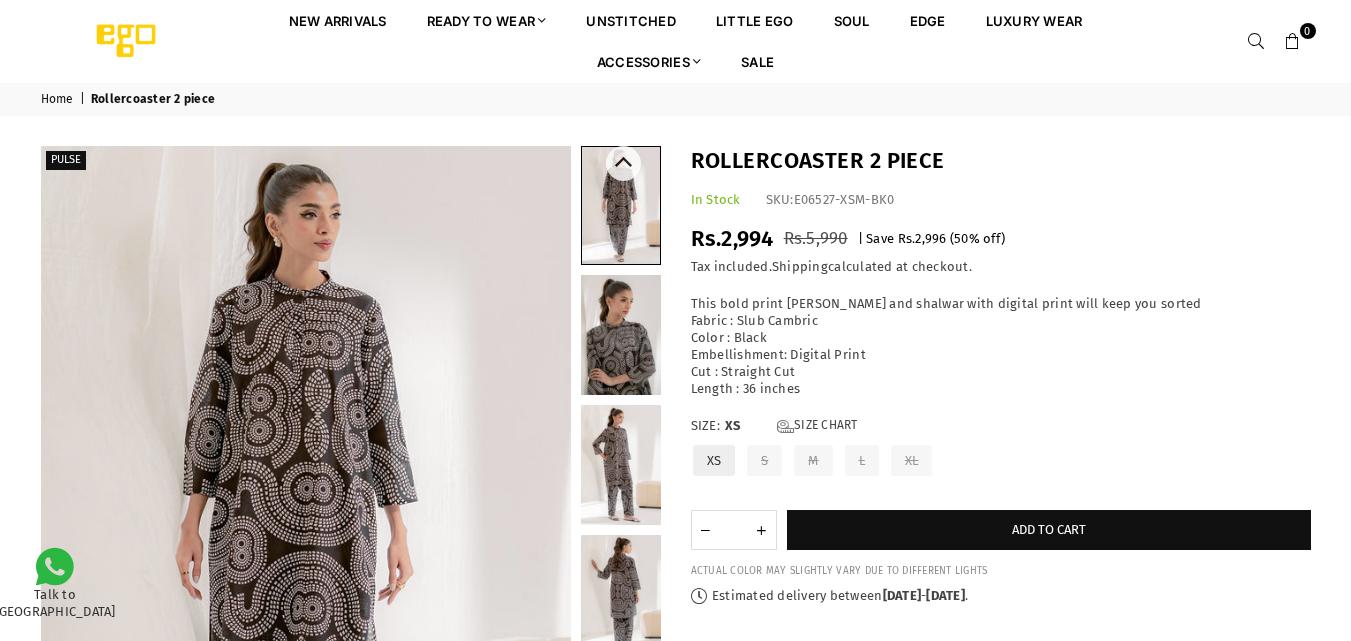 click at bounding box center (621, 335) 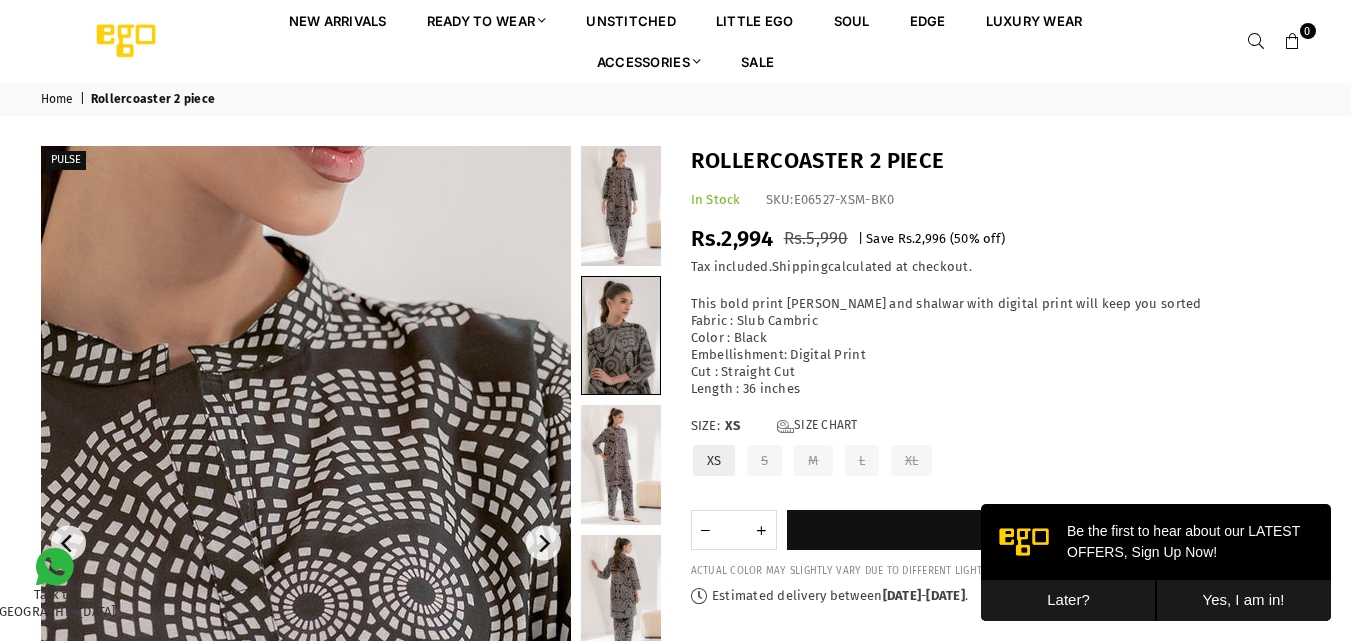 scroll, scrollTop: 0, scrollLeft: 0, axis: both 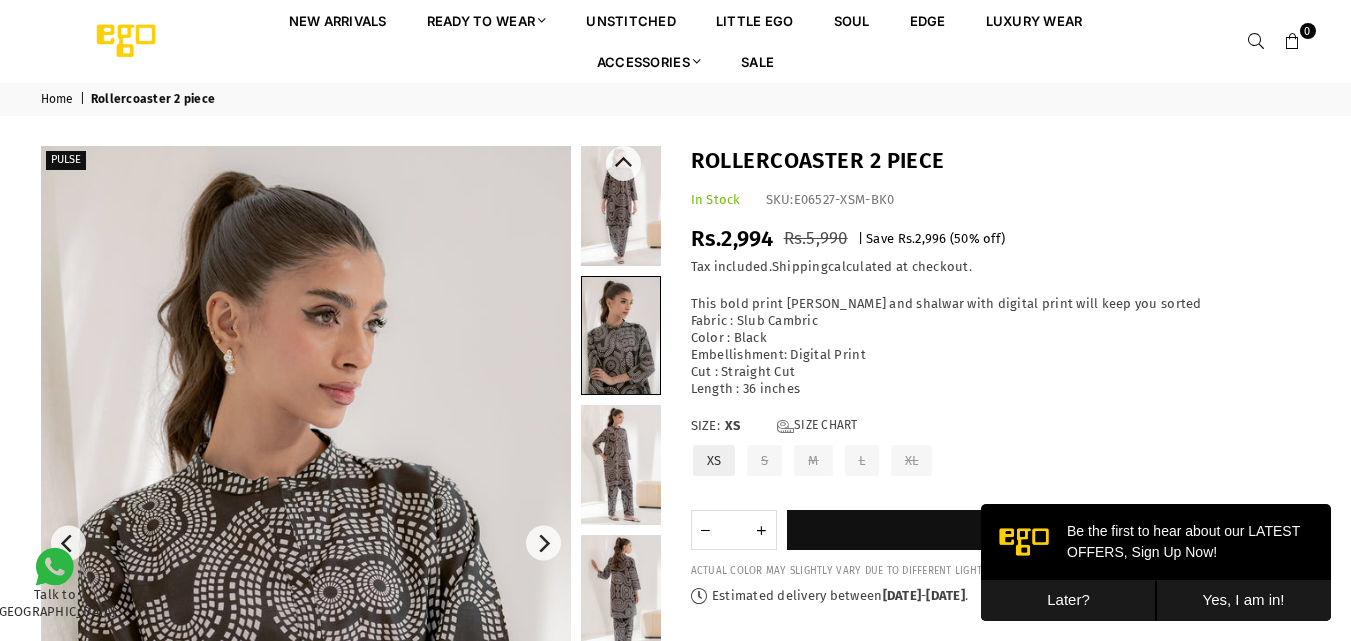 click at bounding box center (621, 465) 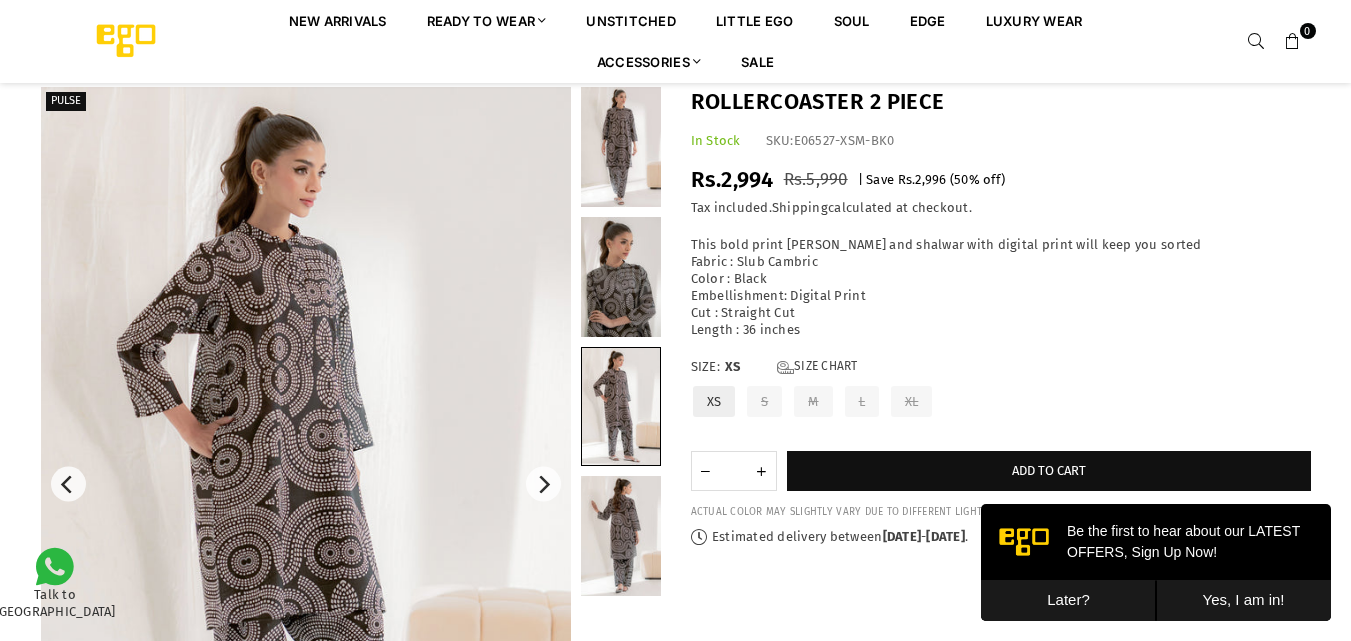scroll, scrollTop: 0, scrollLeft: 0, axis: both 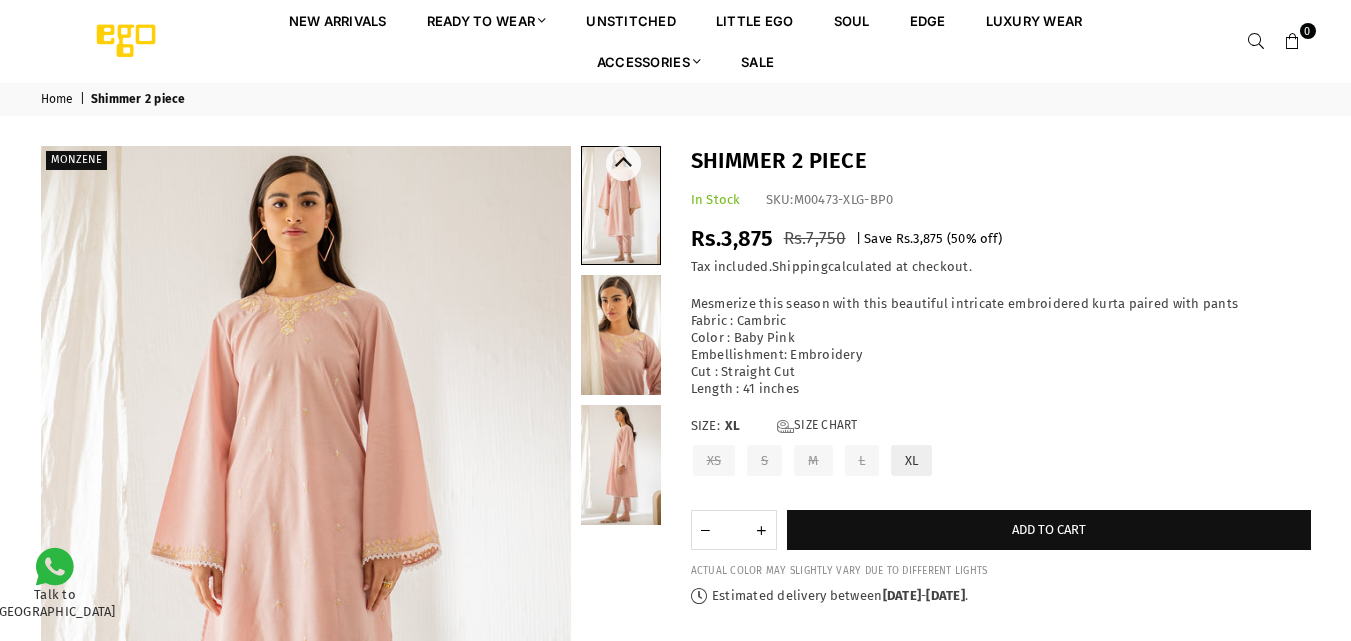 click at bounding box center [621, 335] 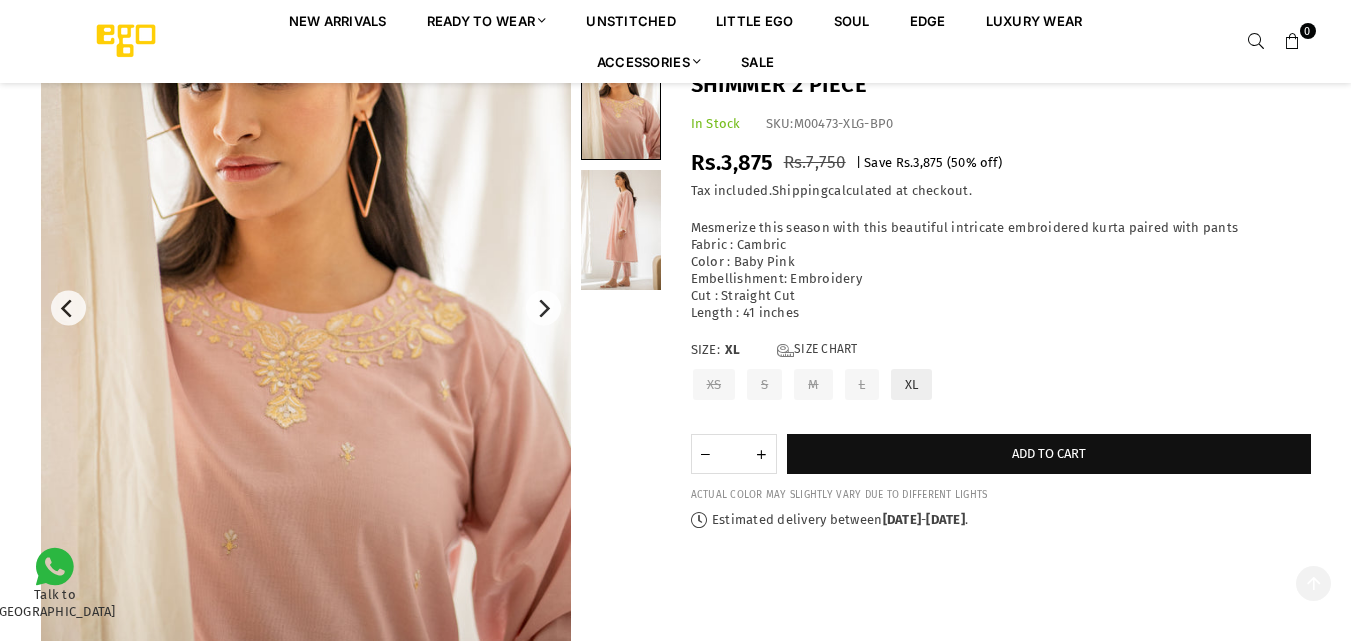scroll, scrollTop: 382, scrollLeft: 0, axis: vertical 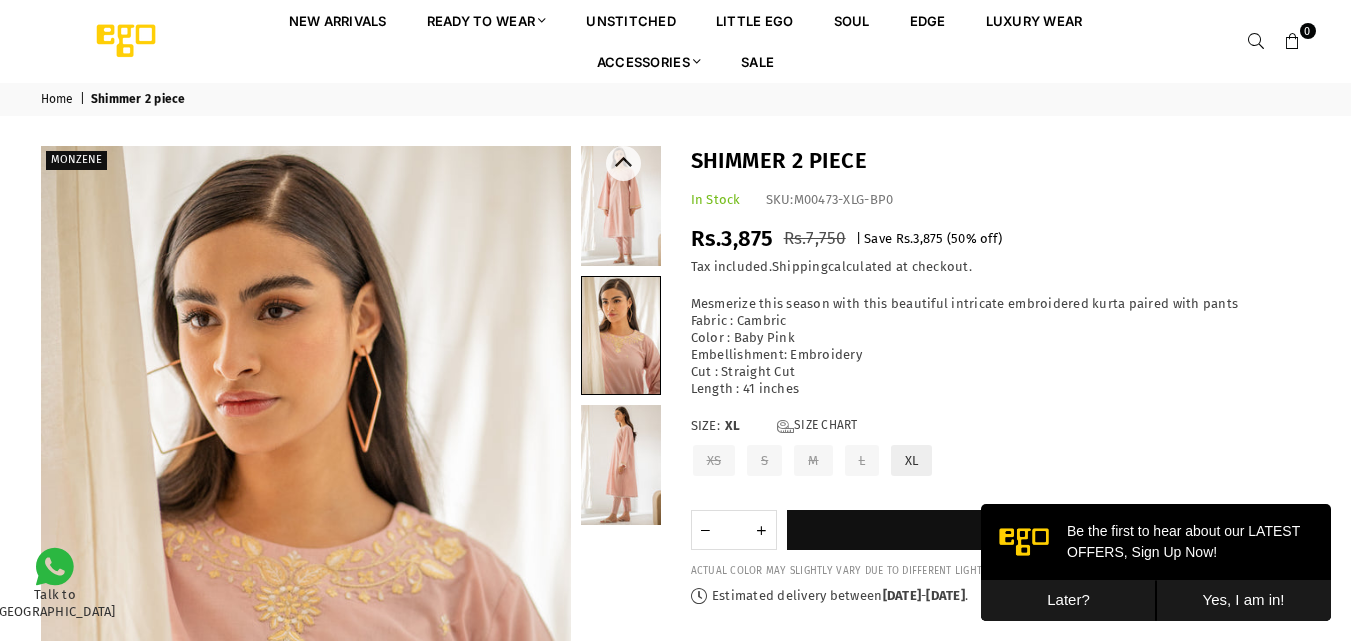 click at bounding box center [621, 465] 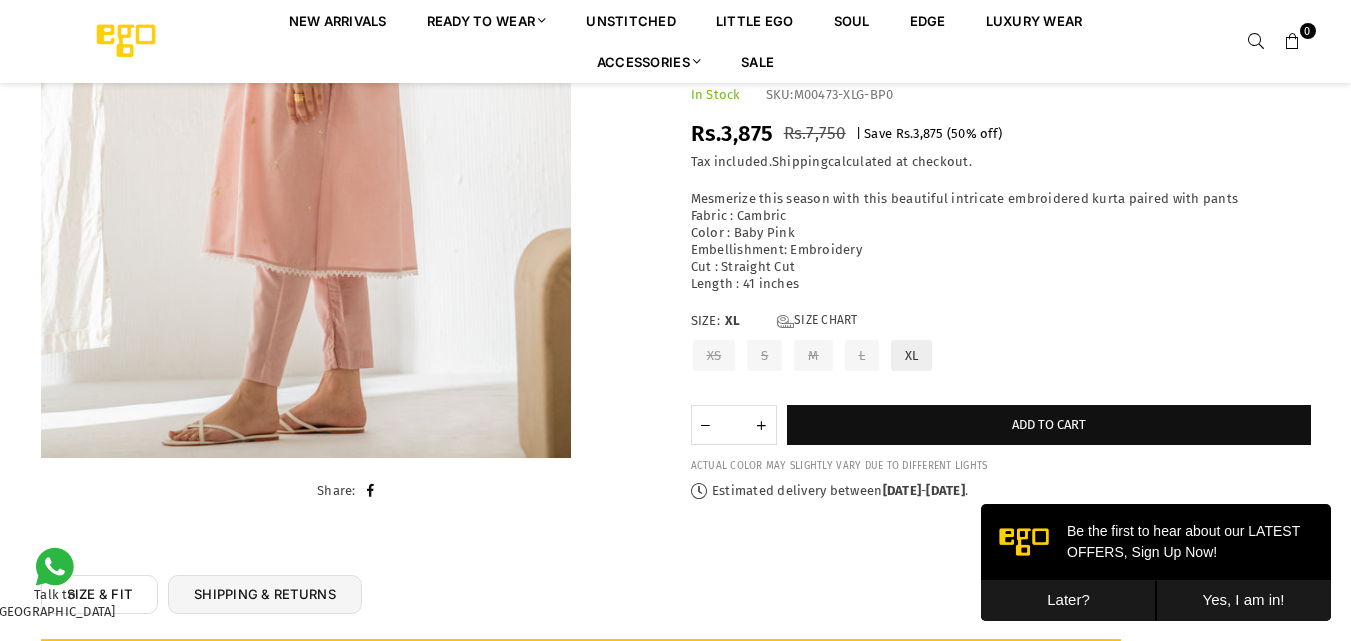 scroll, scrollTop: 82, scrollLeft: 0, axis: vertical 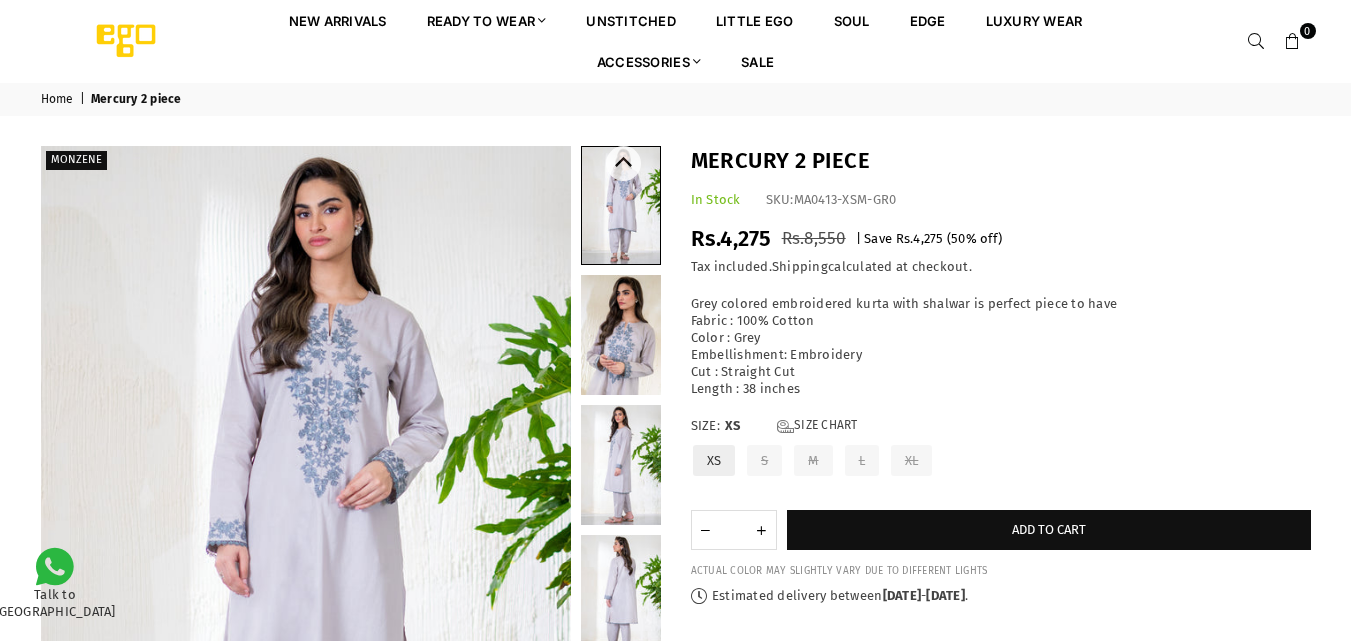 click at bounding box center (621, 335) 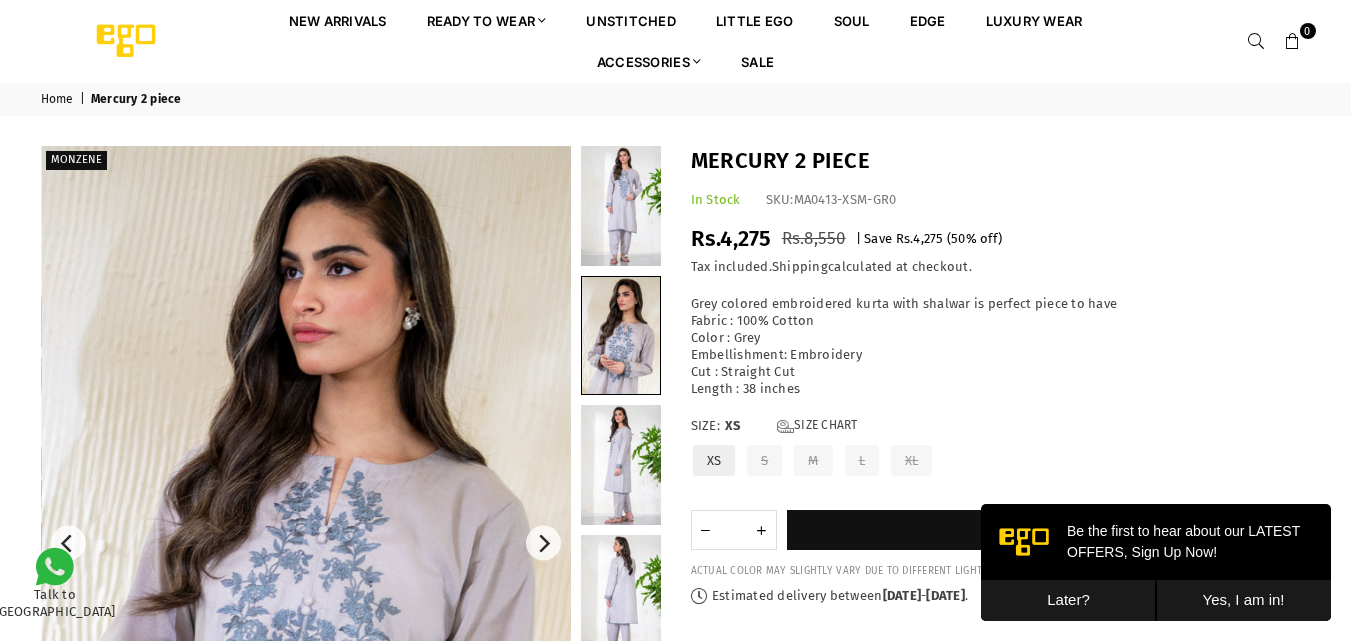 scroll, scrollTop: 0, scrollLeft: 0, axis: both 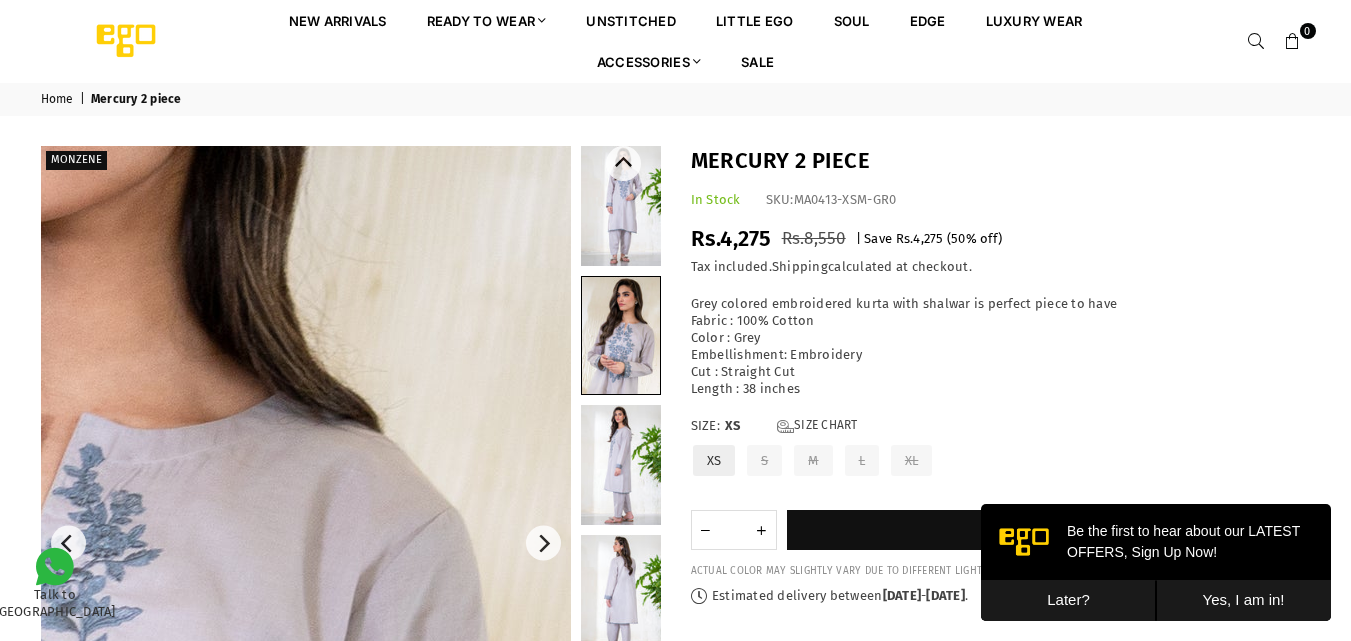 click at bounding box center [621, 465] 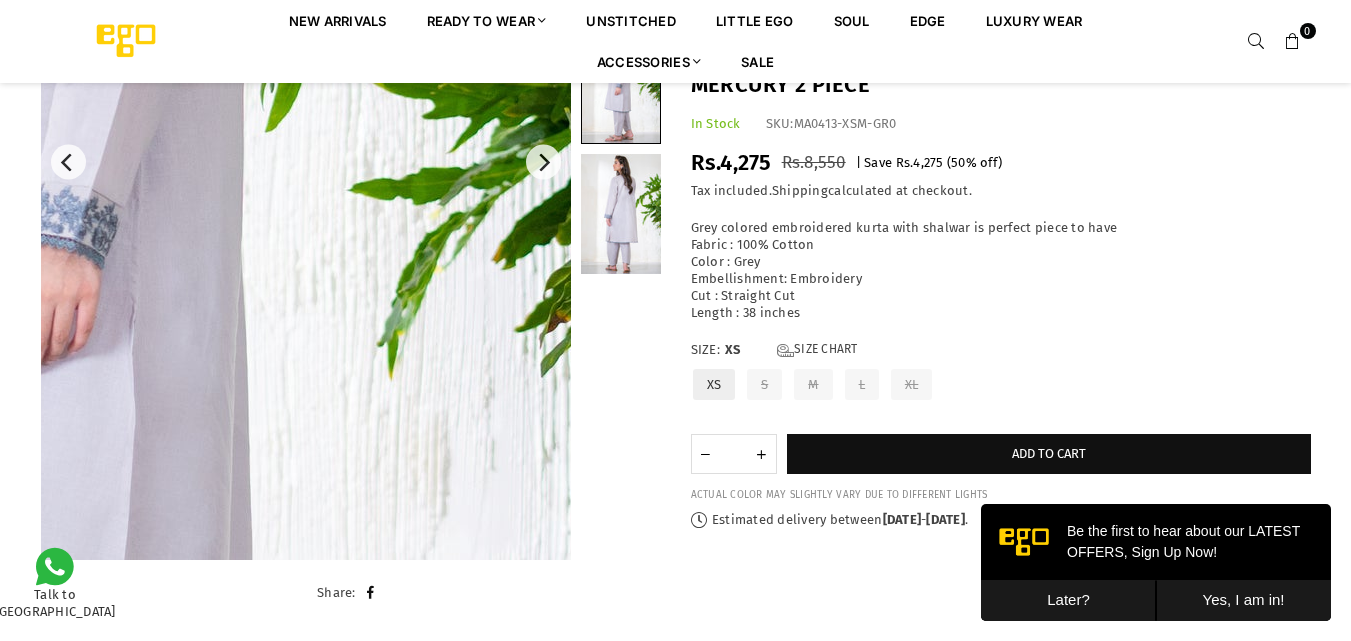 scroll, scrollTop: 382, scrollLeft: 0, axis: vertical 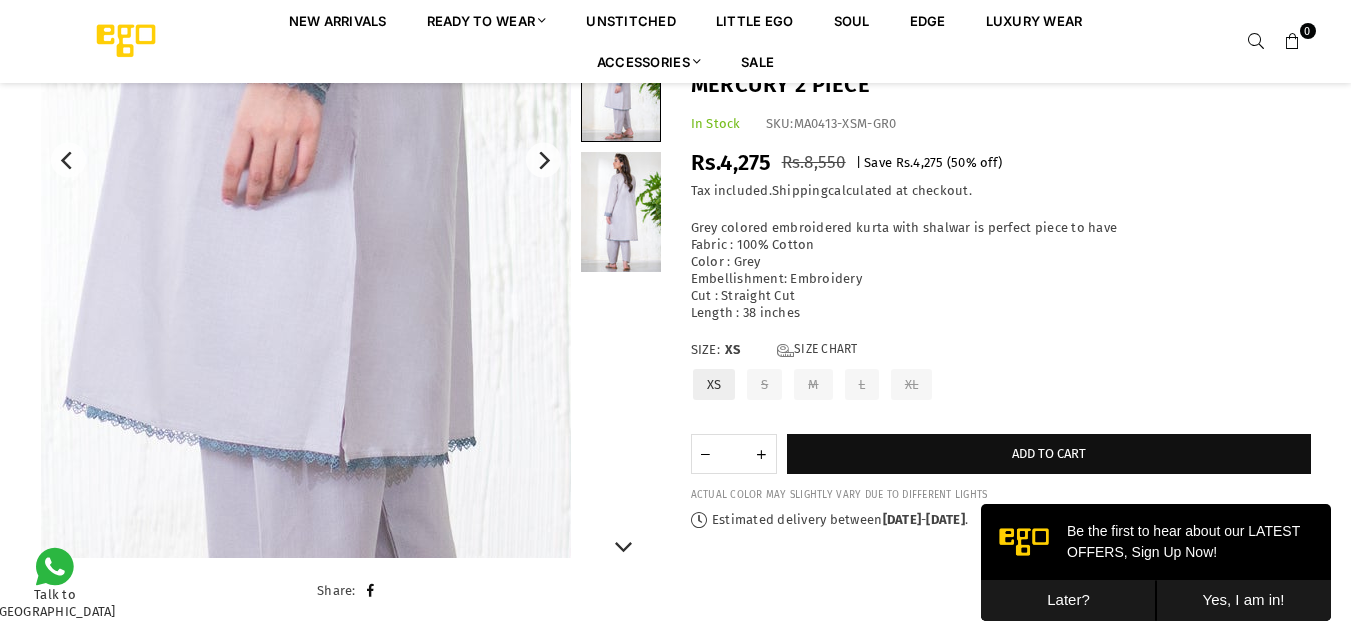 click at bounding box center (621, 212) 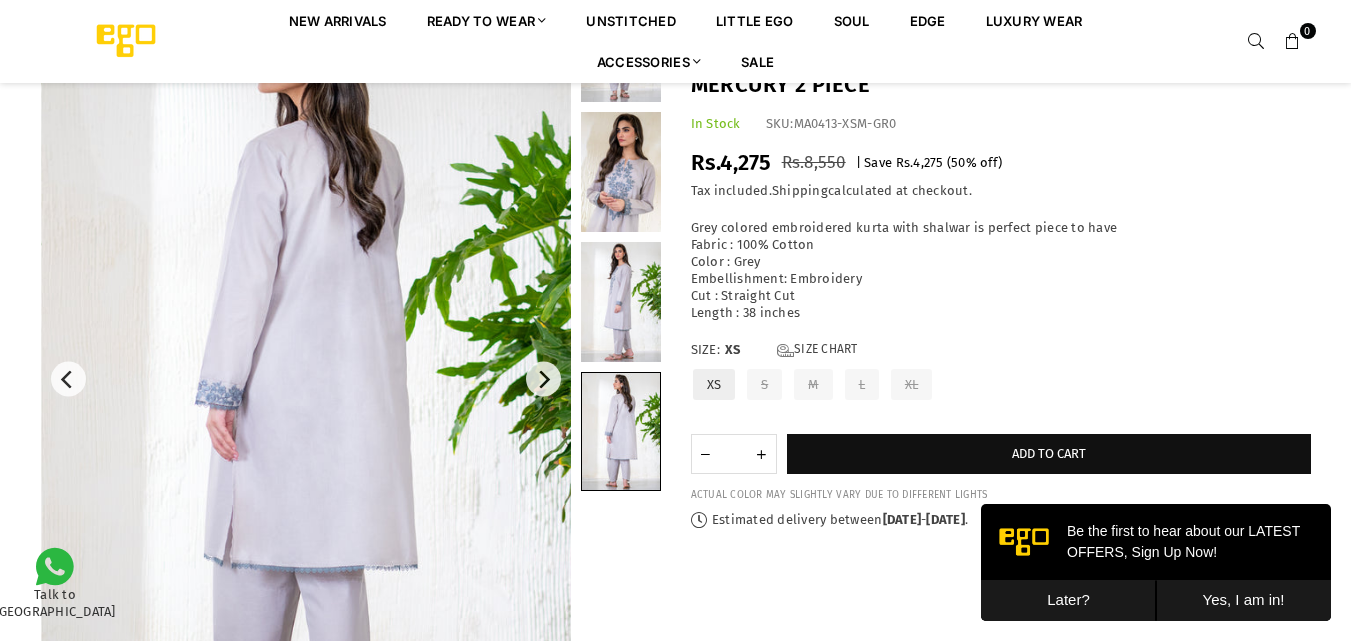 scroll, scrollTop: 82, scrollLeft: 0, axis: vertical 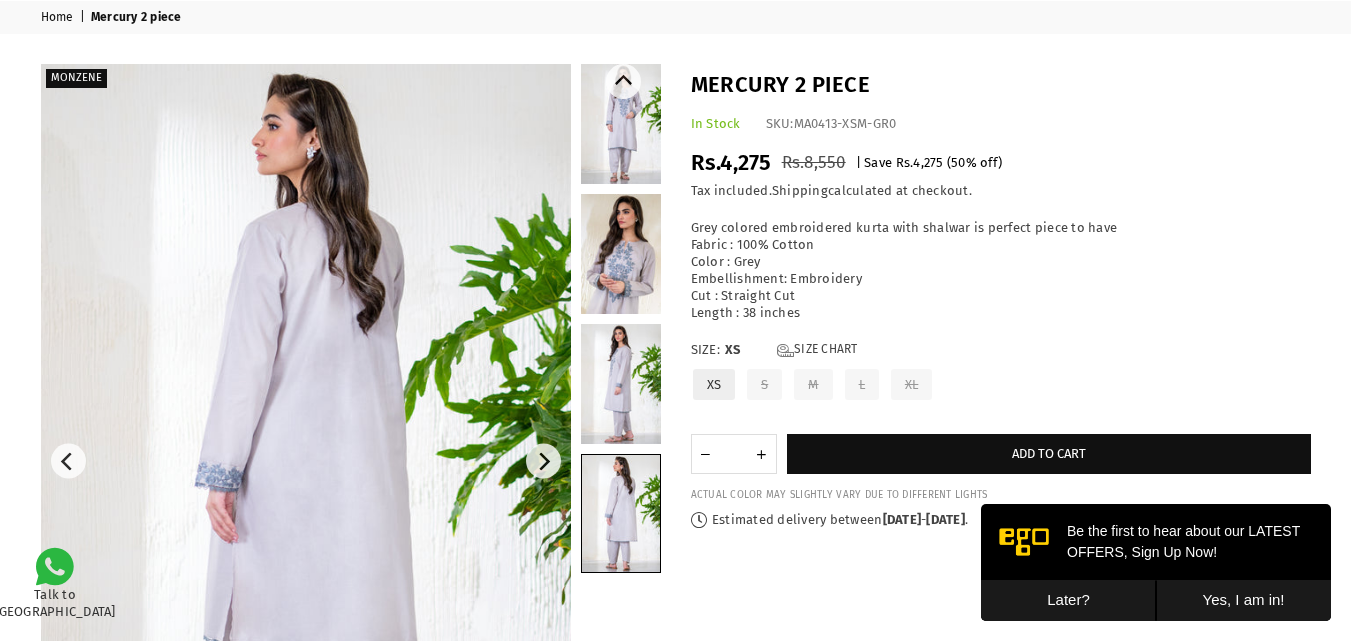 click at bounding box center (621, 124) 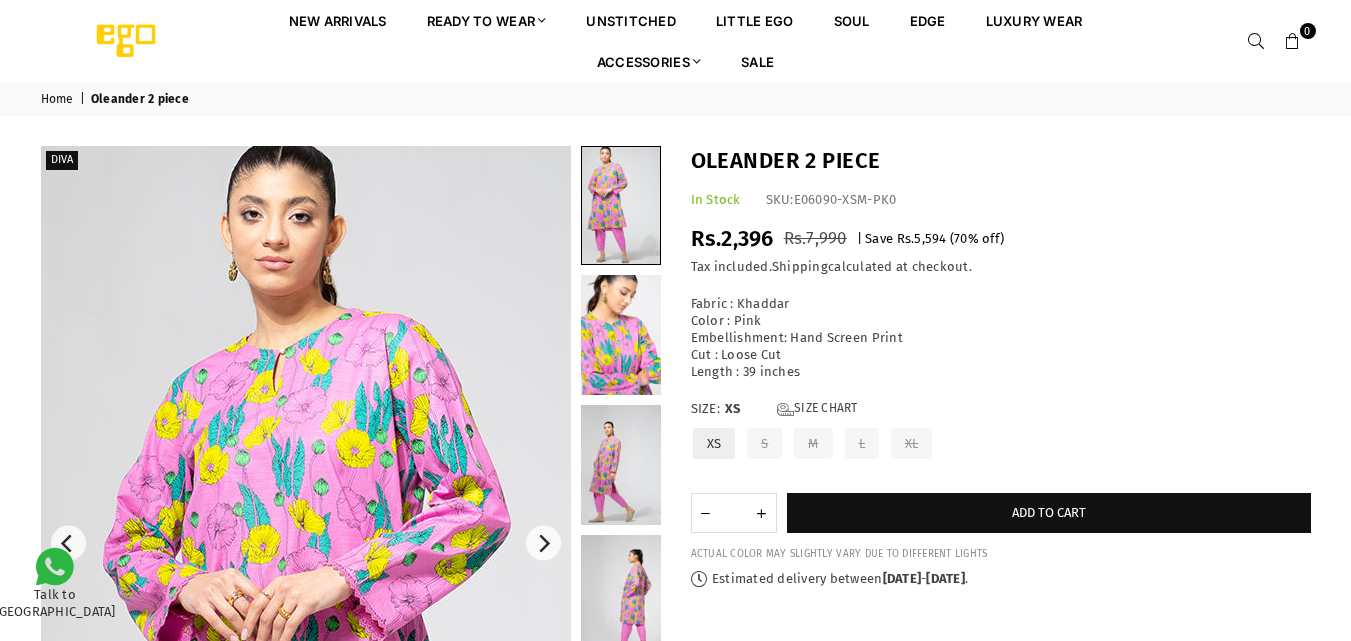 scroll, scrollTop: 0, scrollLeft: 0, axis: both 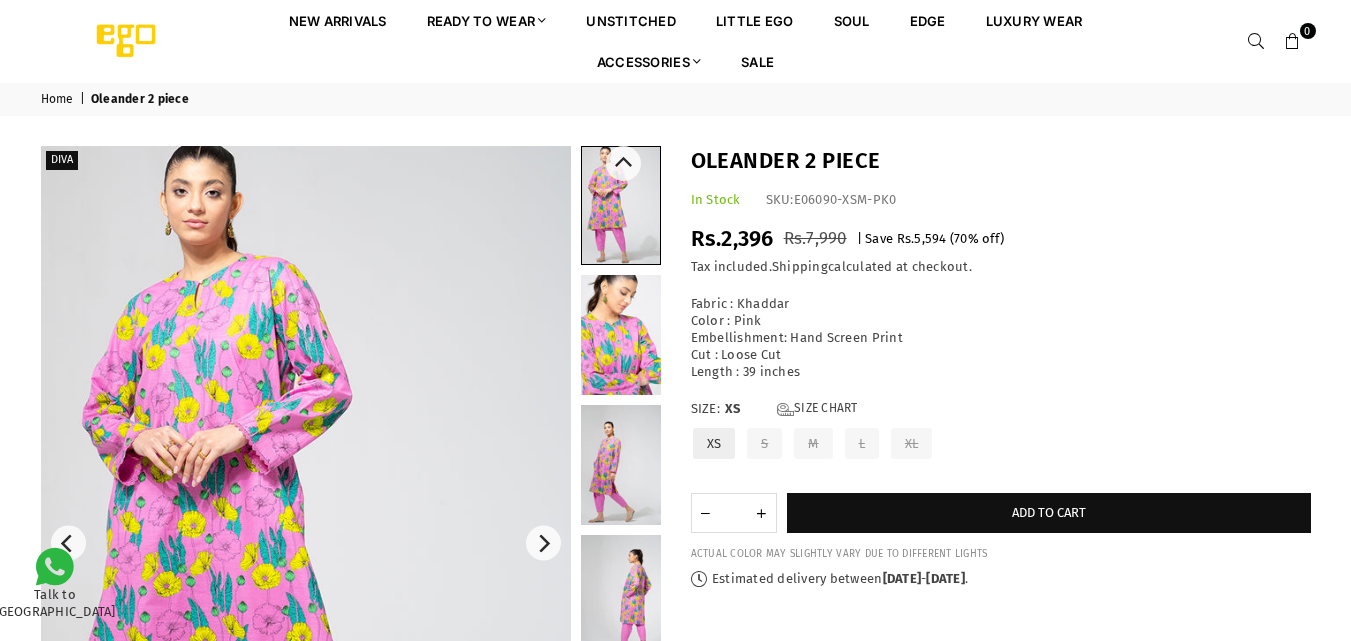 click at bounding box center (621, 335) 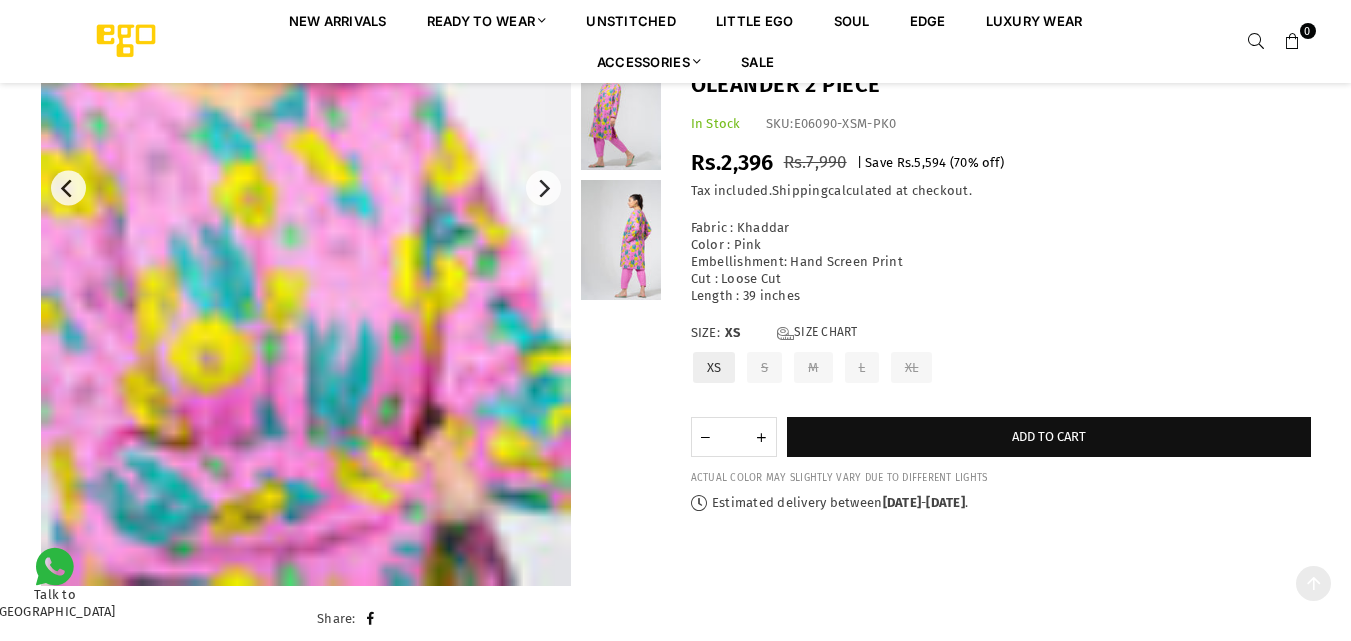 scroll, scrollTop: 382, scrollLeft: 0, axis: vertical 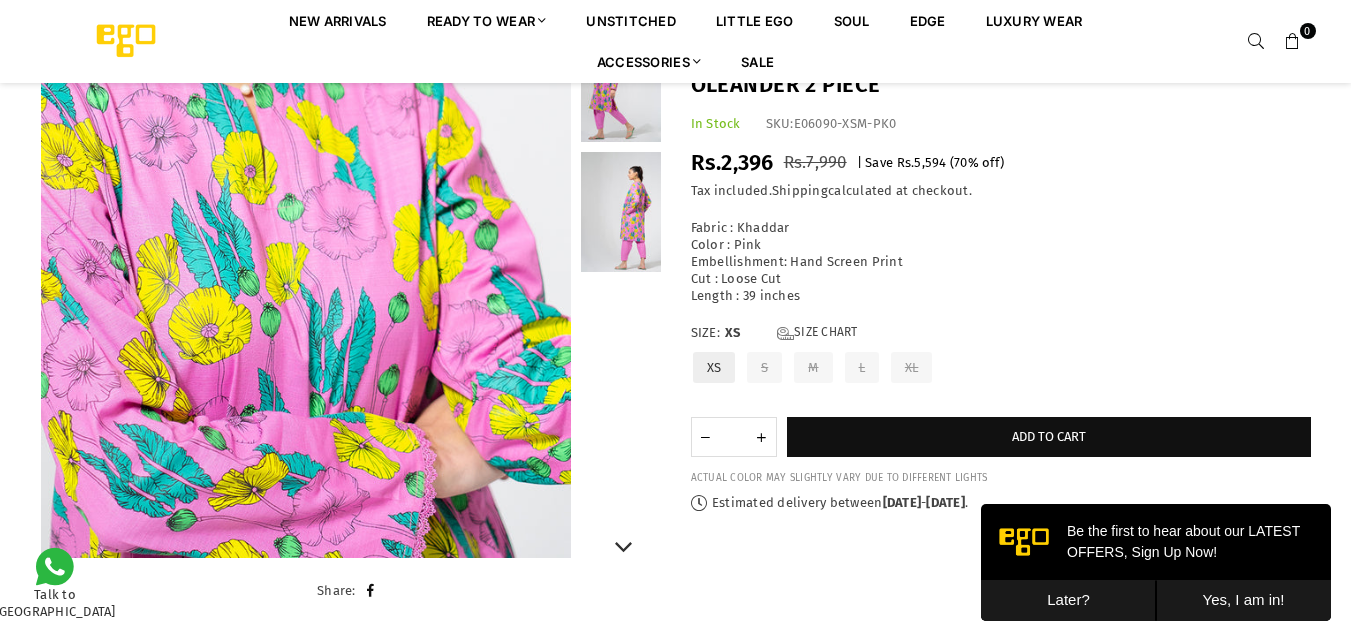 click at bounding box center (621, 212) 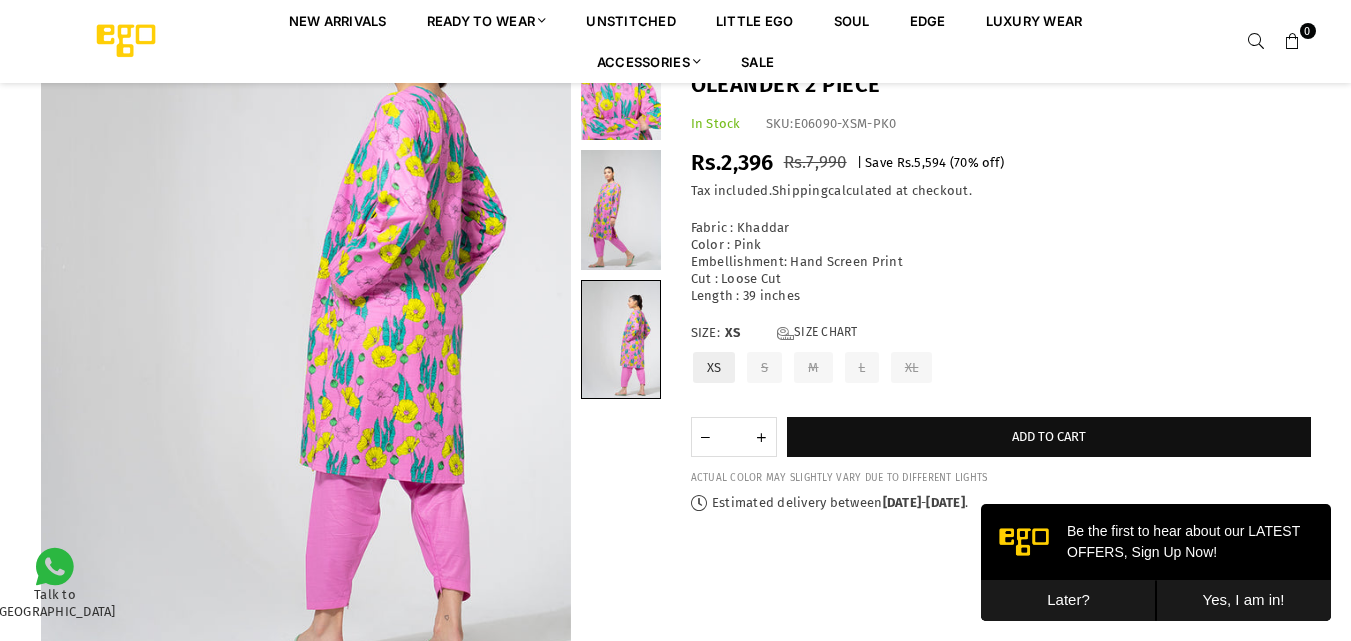 scroll, scrollTop: 82, scrollLeft: 0, axis: vertical 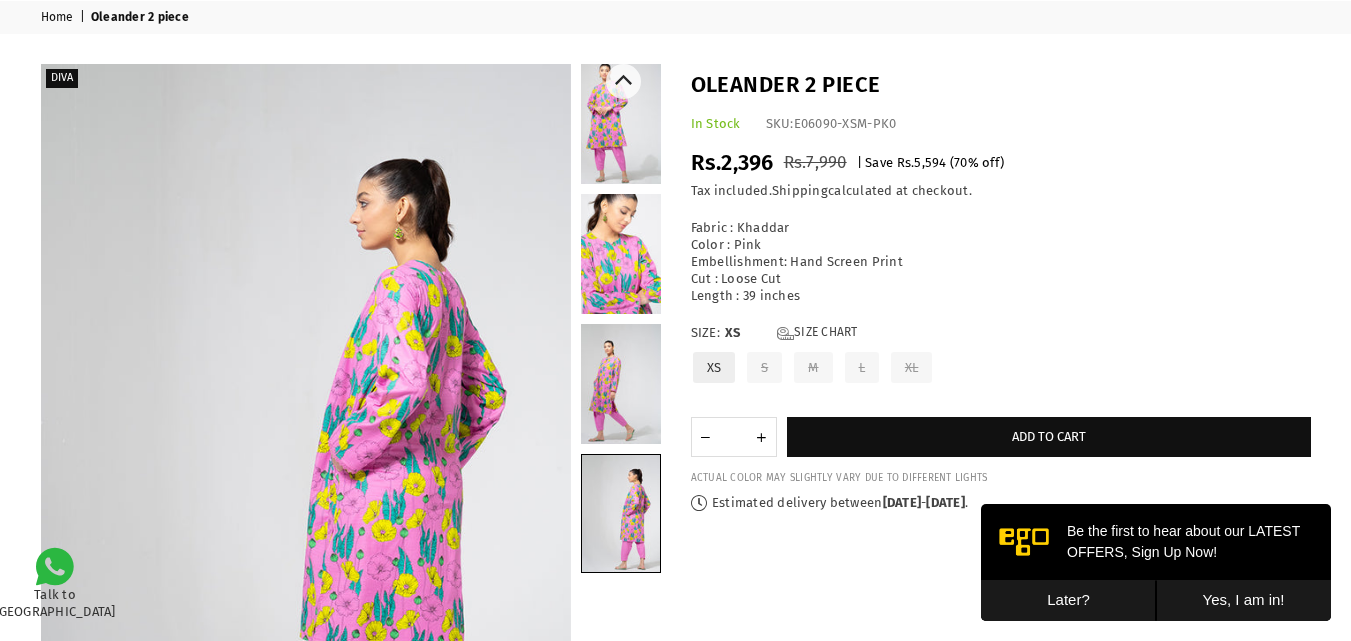 click at bounding box center [621, 384] 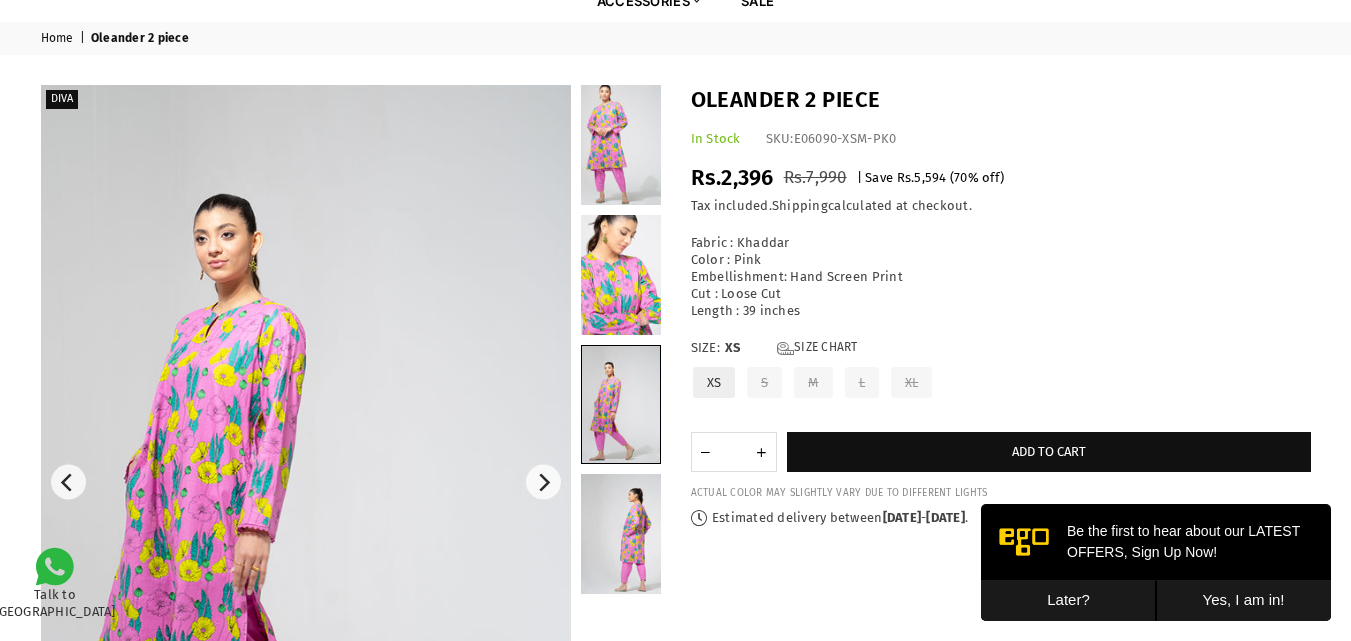 scroll, scrollTop: 0, scrollLeft: 0, axis: both 